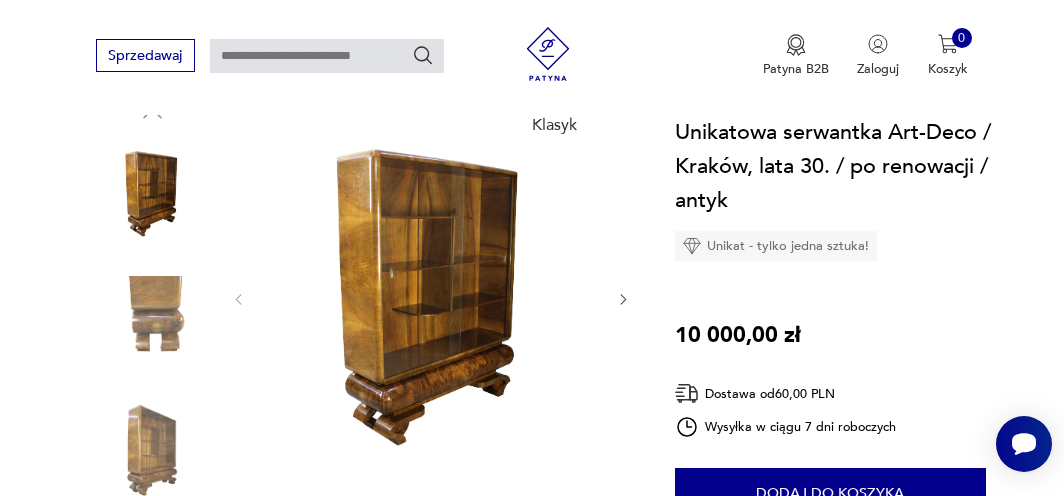 scroll, scrollTop: 212, scrollLeft: 0, axis: vertical 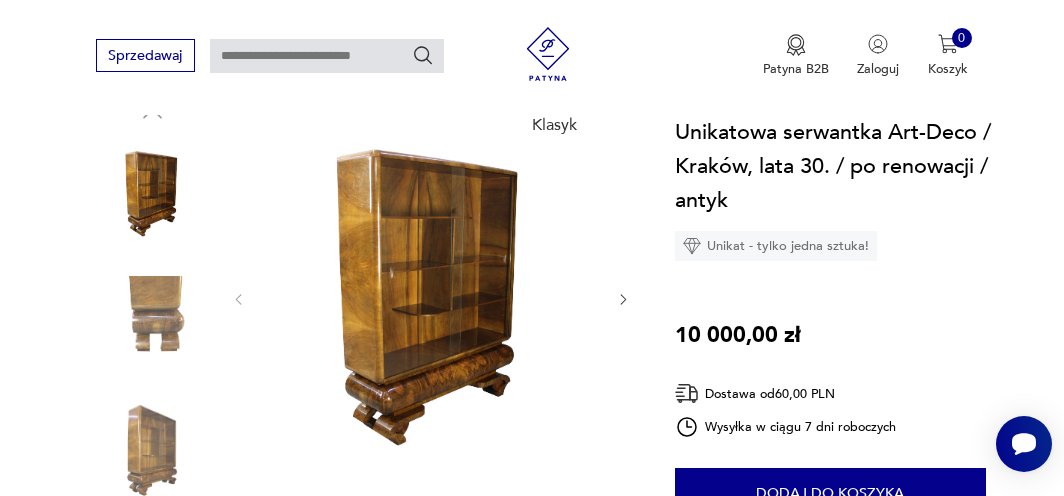 click 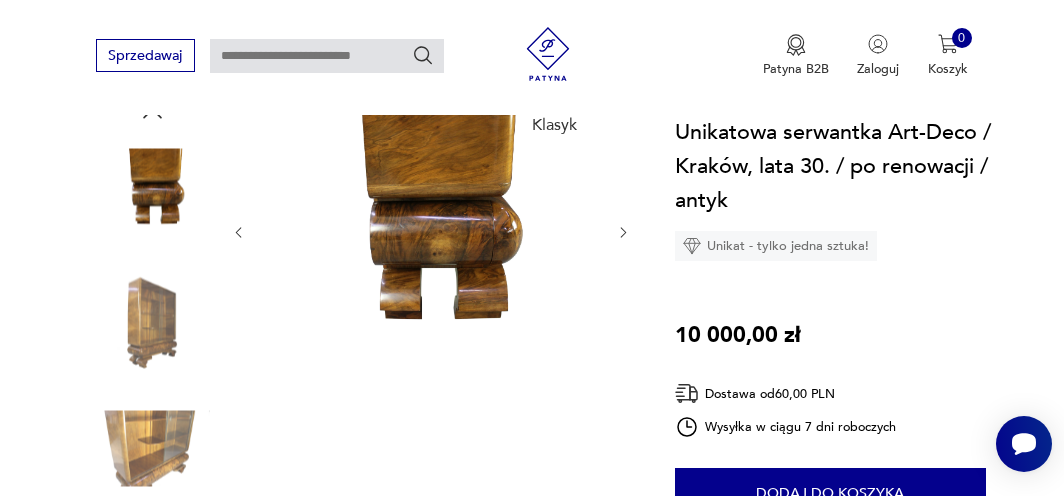 click on "Klasyk Opis produktu Serwantka art - deco z około 1920 -1930r. po gruntownej konserwacji. Mebel opracowany w bardzo wzorzystym fornirze orzech europejski. Całość wykończona politurą szelakową, polerowaną i nakładaną ręcznie na wysoki połysk.
Mebel o niepowtarzalnej, finezyjnej formie. Jest to niewątpliwie unikat na rynku antykwarycznym.
Na innych aukcjach znajdują się bufet oraz pomocnik do kompletu.
Zakres prac konserwatorskich przeprowadzonych przy meblu to między innymi: dezynfekcja, usunięcie starych powłok politury, usunięciu zarysowań na płaszczyznach (szlifowanie), nałożenie nowych warstw politury.
Mebel na żywo prezentuje się wspaniale.
Zapraszamy do odwiedzenia naszego sklepu internetowego - antykwarz pl
Wymiary:
szerokość - 129 cm / głębokość - 40 cm / wysokość całkowita - 169 cm
Transport
Dysponujemy własnym transportem w kwocie 350 zł, kwota ta obejmuje dostarczenie mebla na terenie całego kraju.
Rozwiń więcej Szczegóły produktu   1" at bounding box center [532, 630] 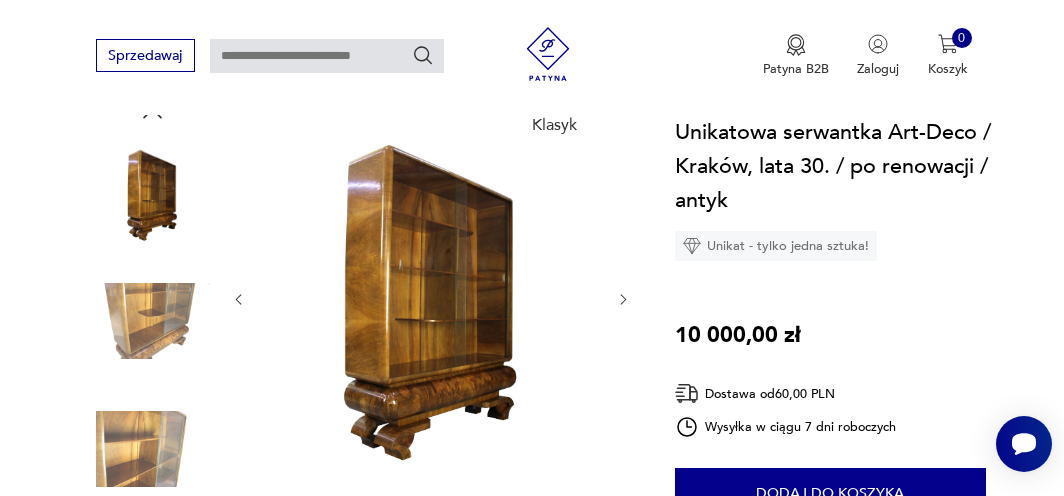 click 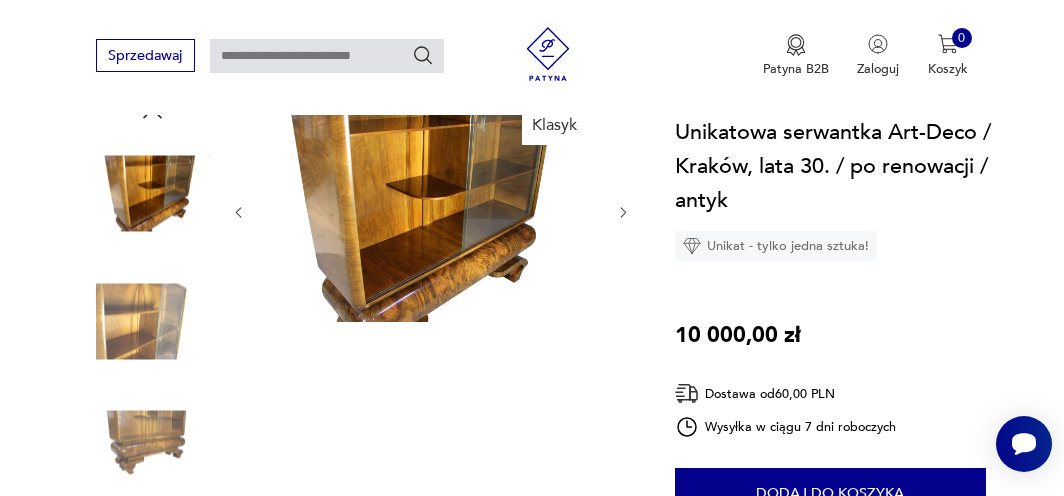 click 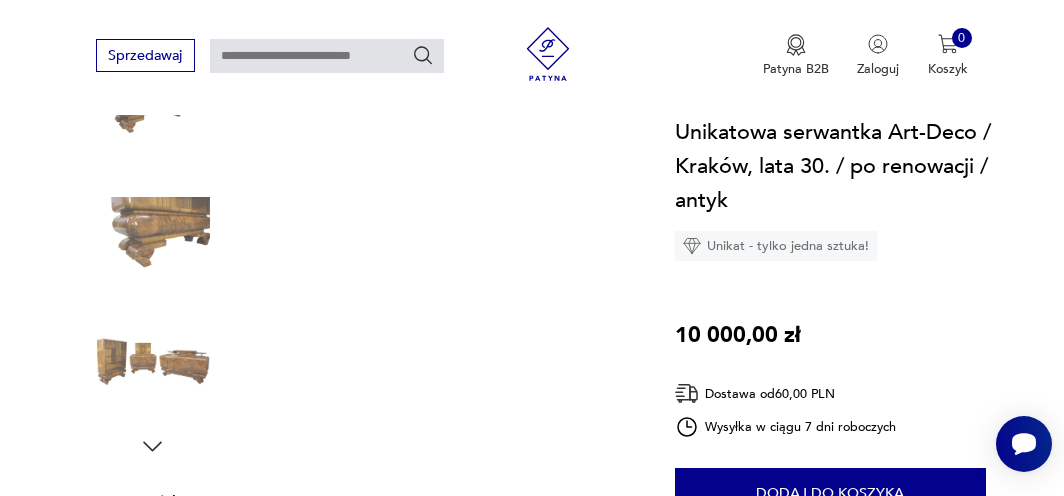 scroll, scrollTop: 532, scrollLeft: 0, axis: vertical 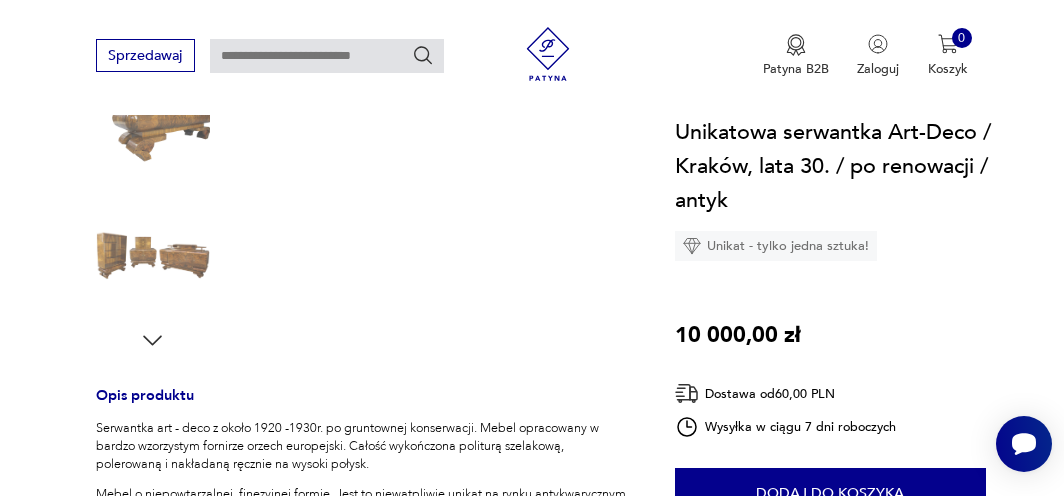click at bounding box center (153, 256) 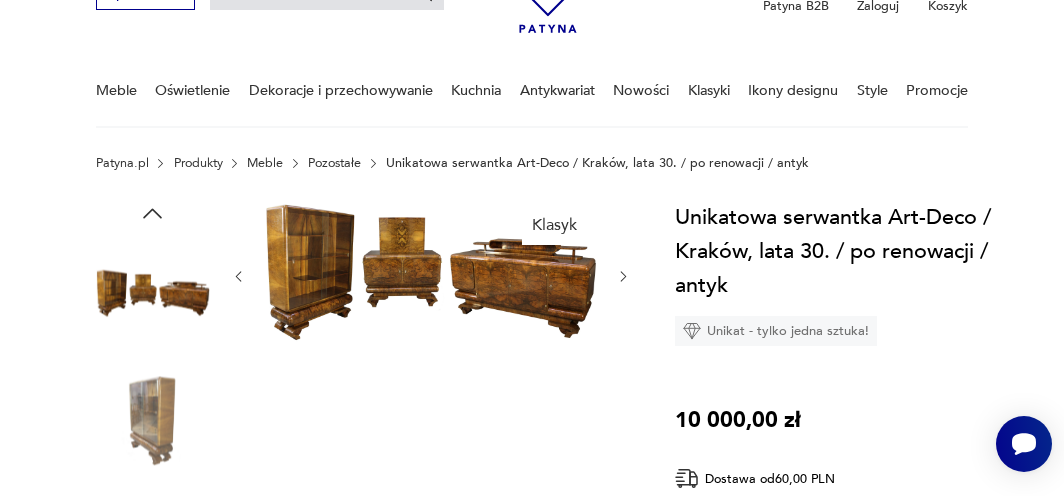 scroll, scrollTop: 212, scrollLeft: 0, axis: vertical 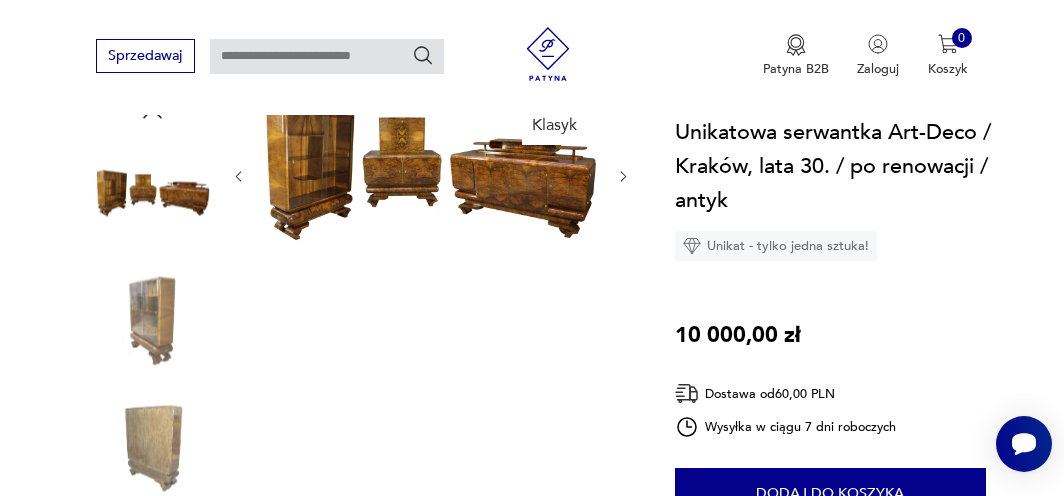 click at bounding box center [431, 175] 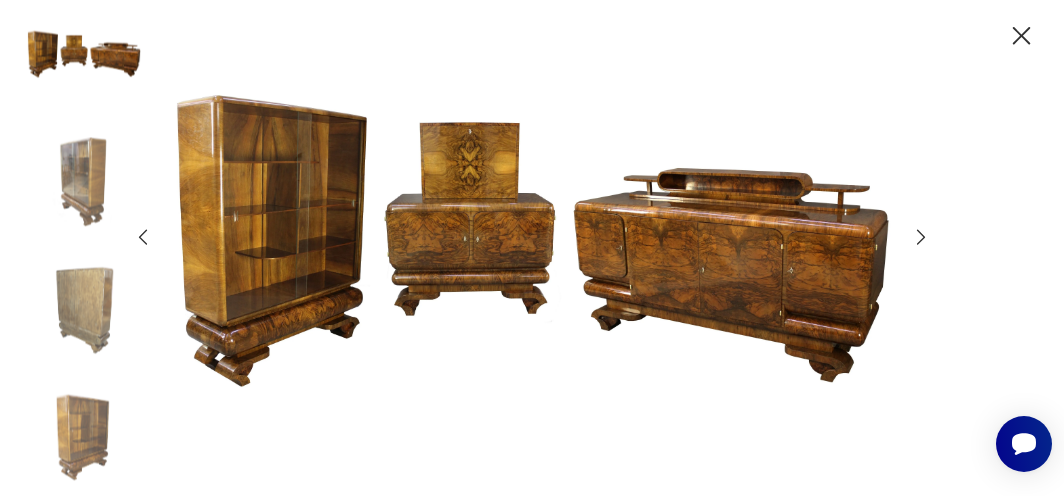 click 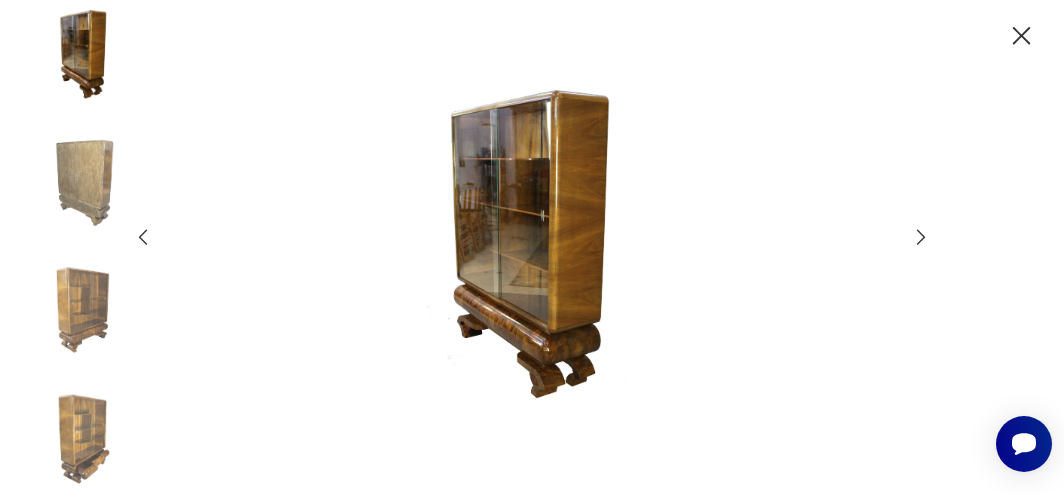 click 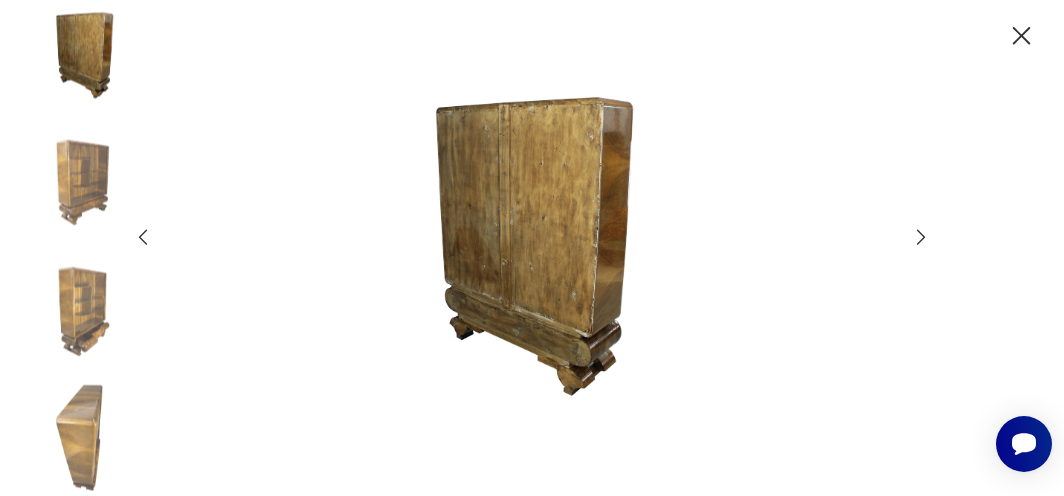 click 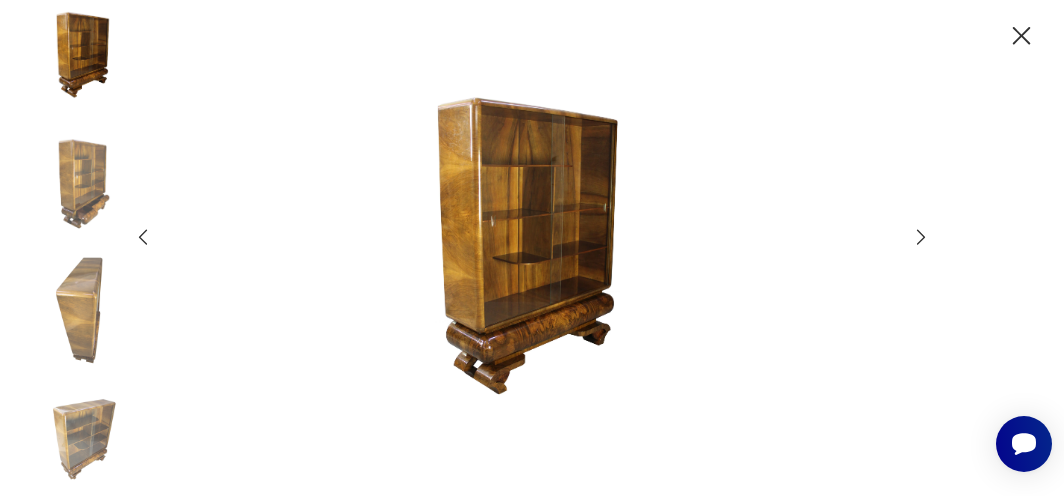 click 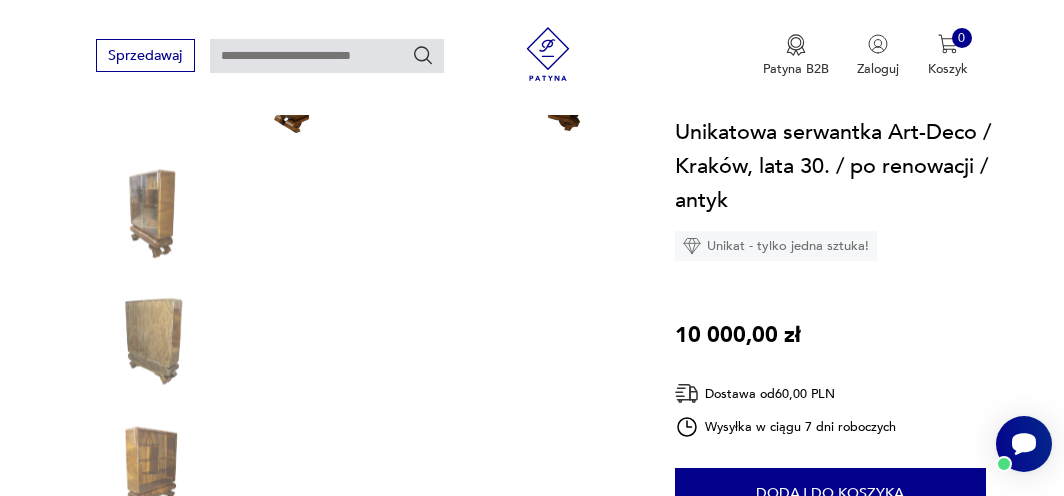 scroll, scrollTop: 0, scrollLeft: 0, axis: both 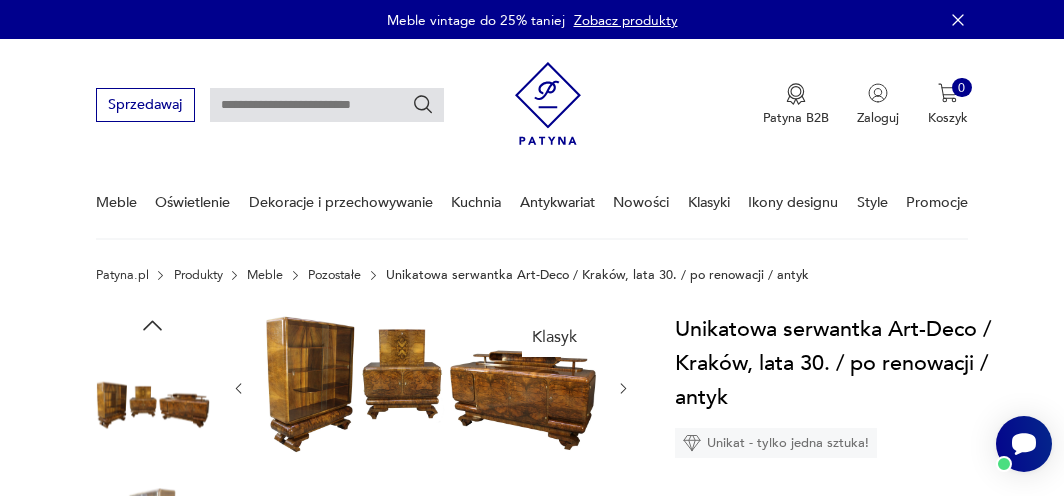 click at bounding box center [431, 387] 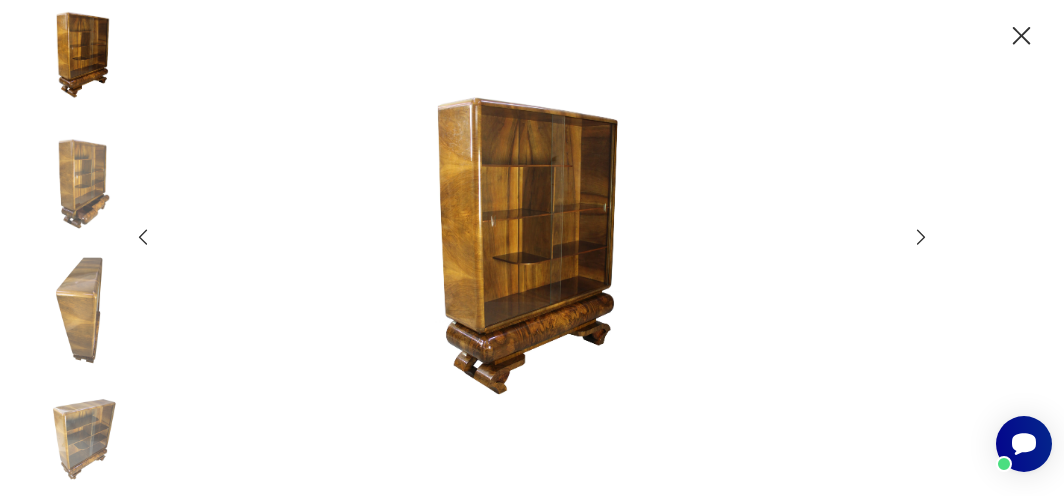 click 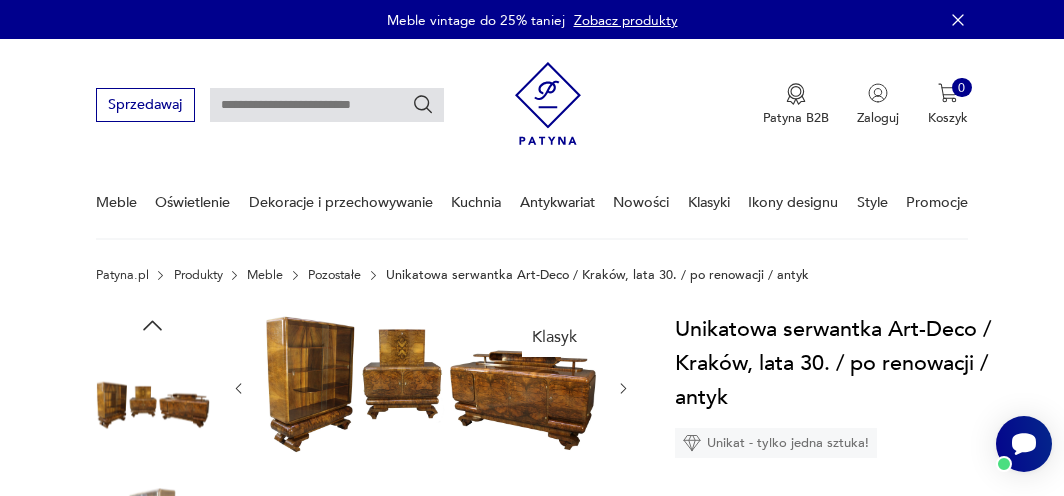 click at bounding box center [327, 105] 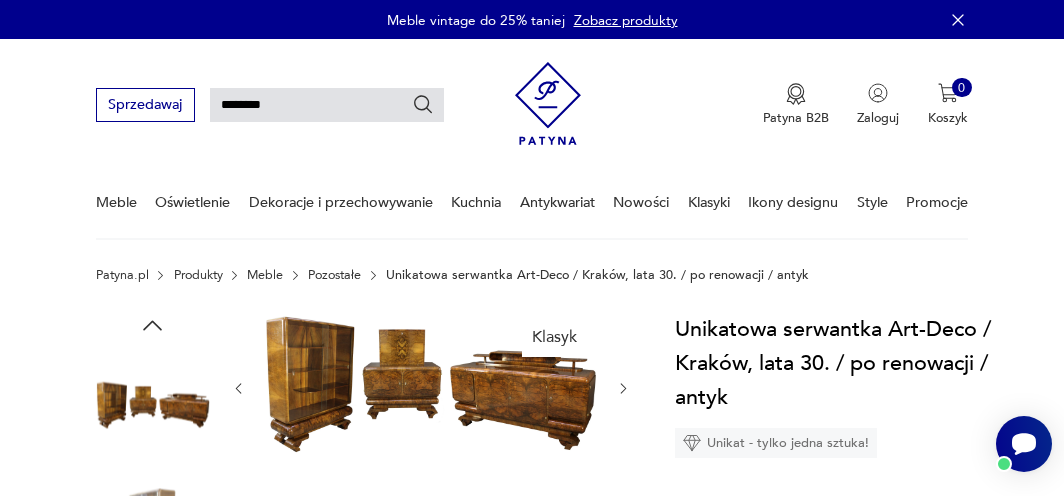 type on "********" 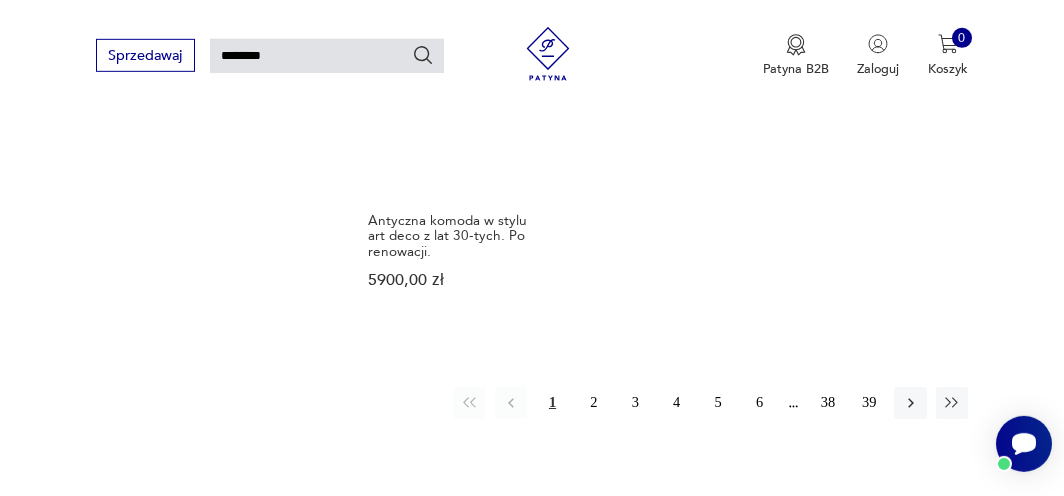 scroll, scrollTop: 2178, scrollLeft: 0, axis: vertical 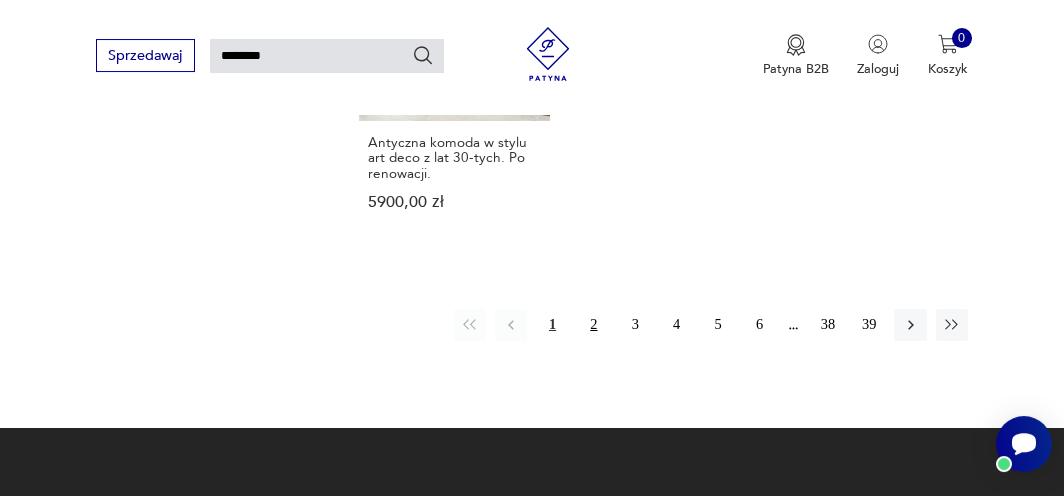 click on "2" at bounding box center (594, 325) 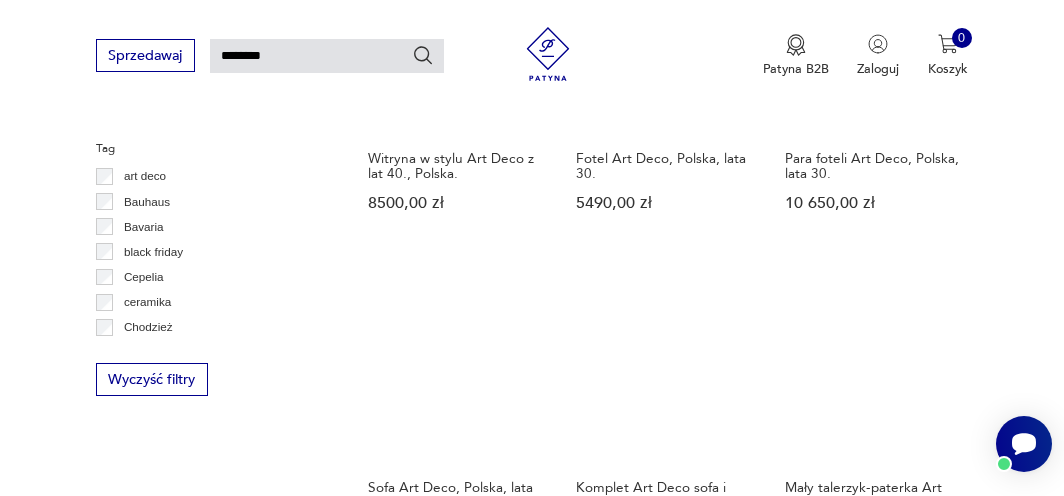 scroll, scrollTop: 1220, scrollLeft: 0, axis: vertical 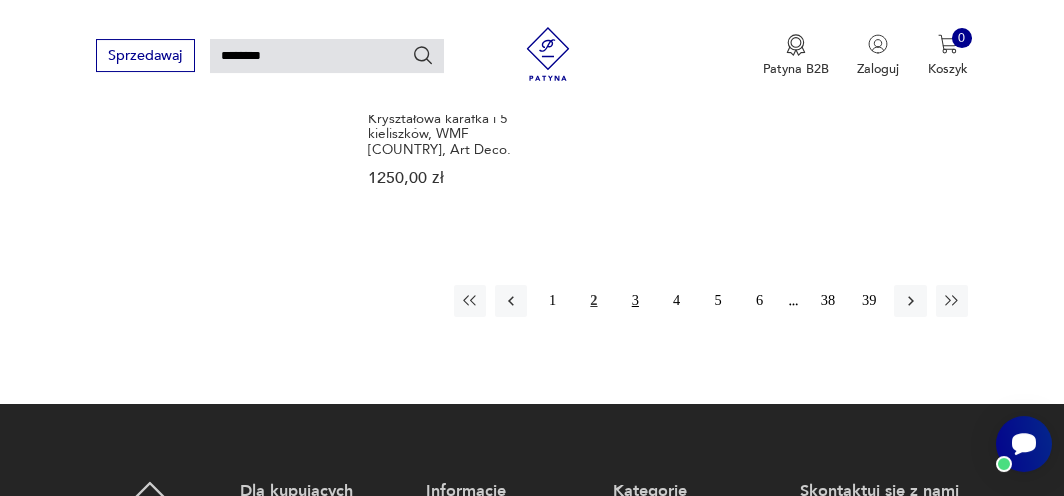 click on "3" at bounding box center (635, 301) 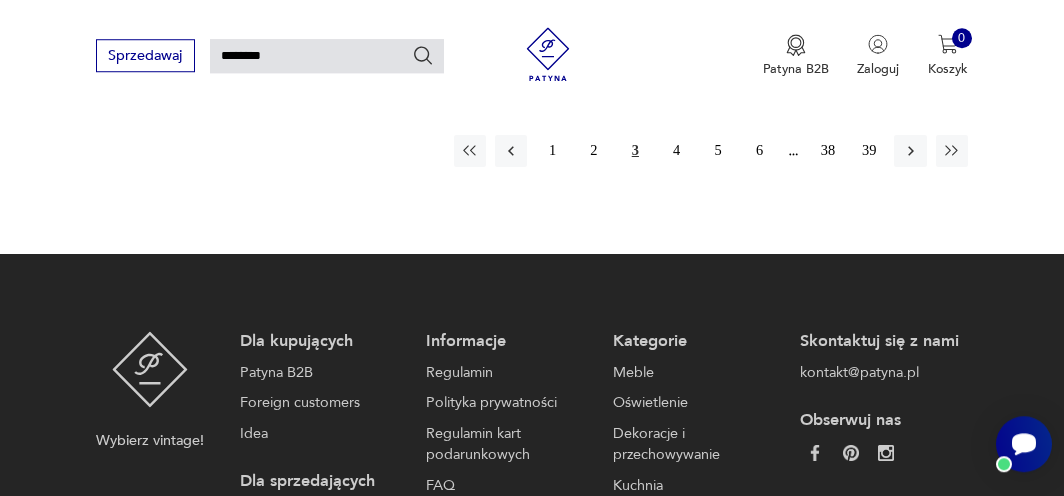 scroll, scrollTop: 2390, scrollLeft: 0, axis: vertical 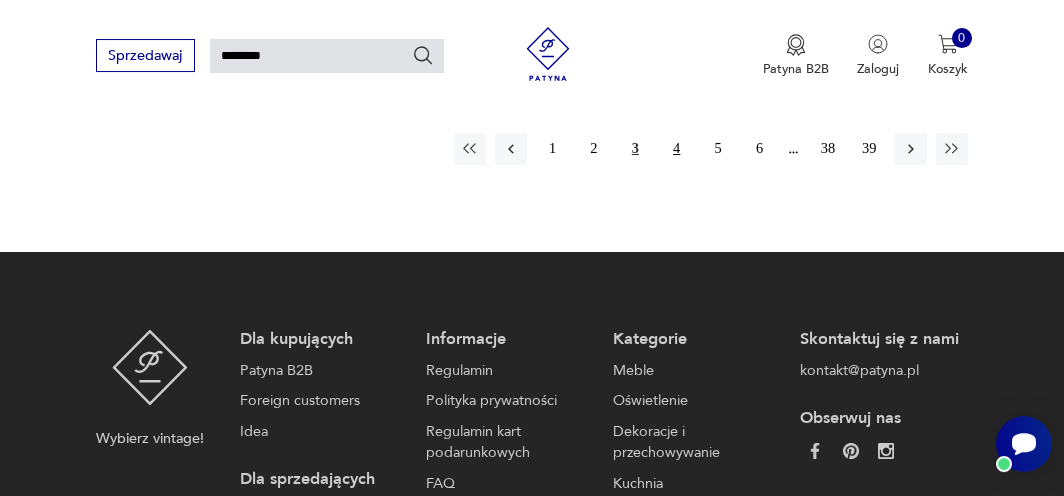 click on "4" at bounding box center (677, 149) 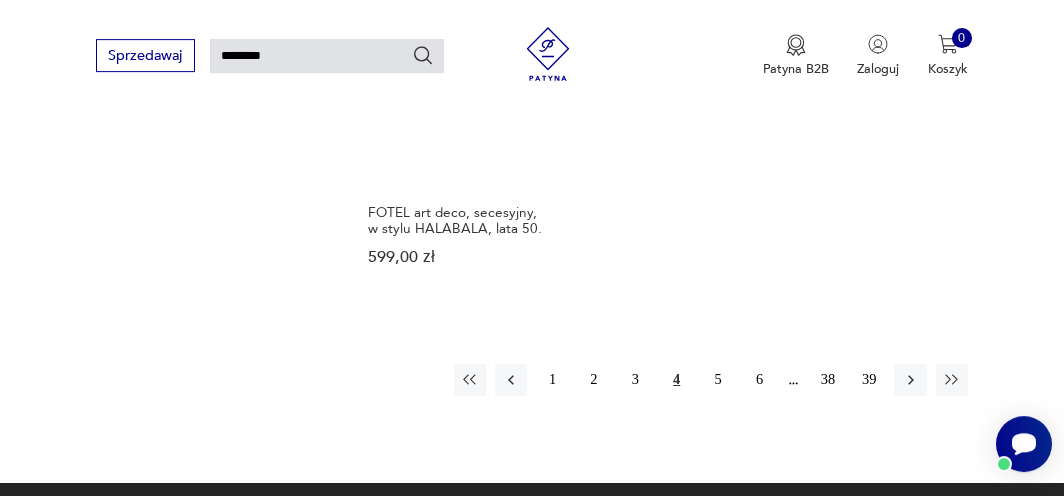 scroll, scrollTop: 2178, scrollLeft: 0, axis: vertical 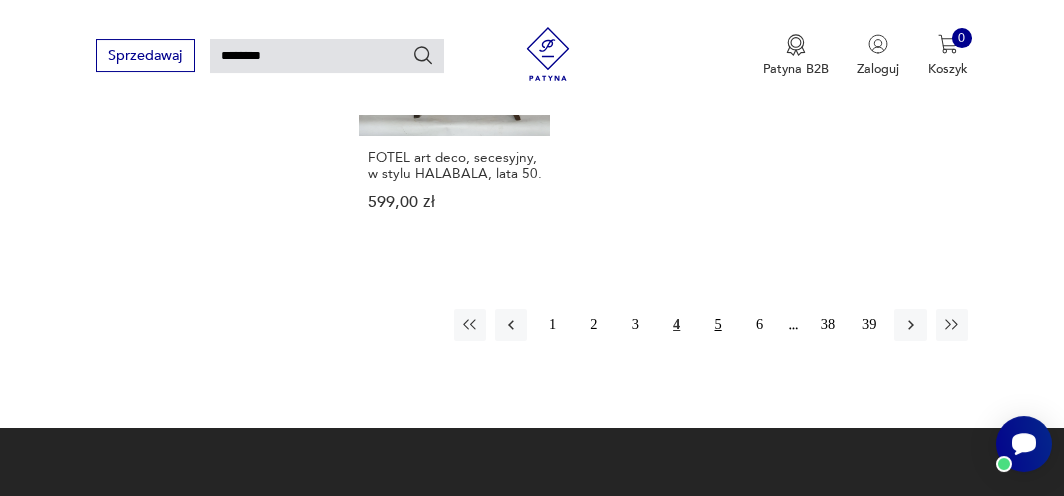 click on "5" at bounding box center [718, 325] 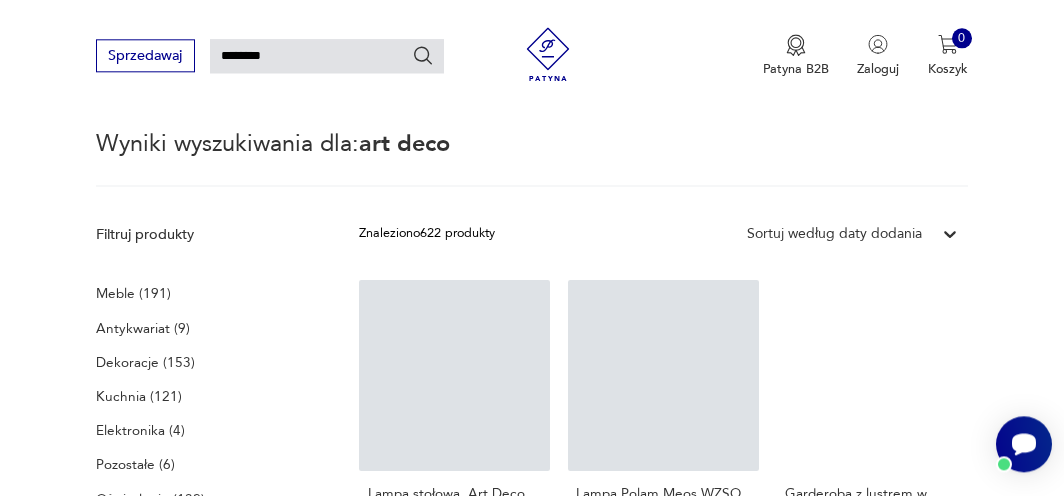 scroll, scrollTop: 262, scrollLeft: 0, axis: vertical 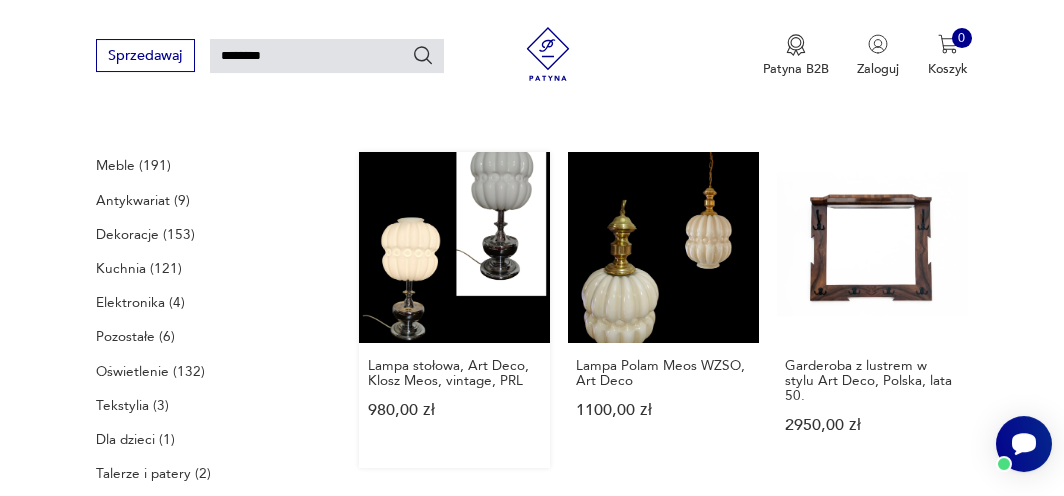 click on "Lampa stołowa, Art Deco, Klosz Meos, vintage, PRL 980,00 zł" at bounding box center [454, 310] 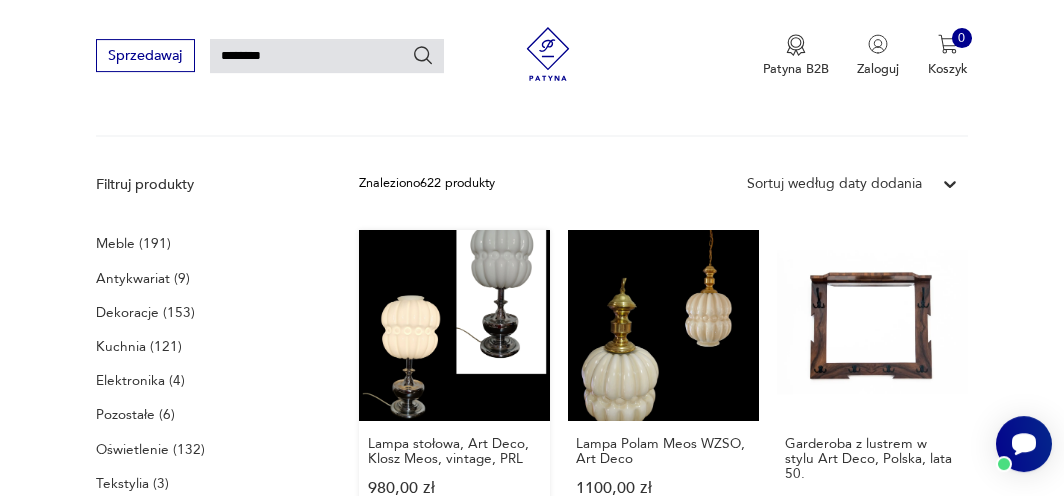 type 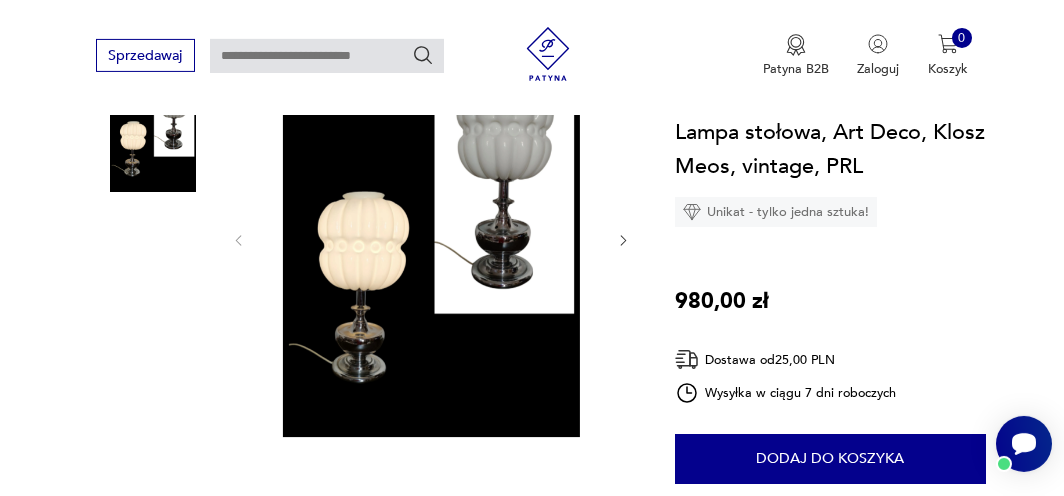 scroll, scrollTop: 319, scrollLeft: 0, axis: vertical 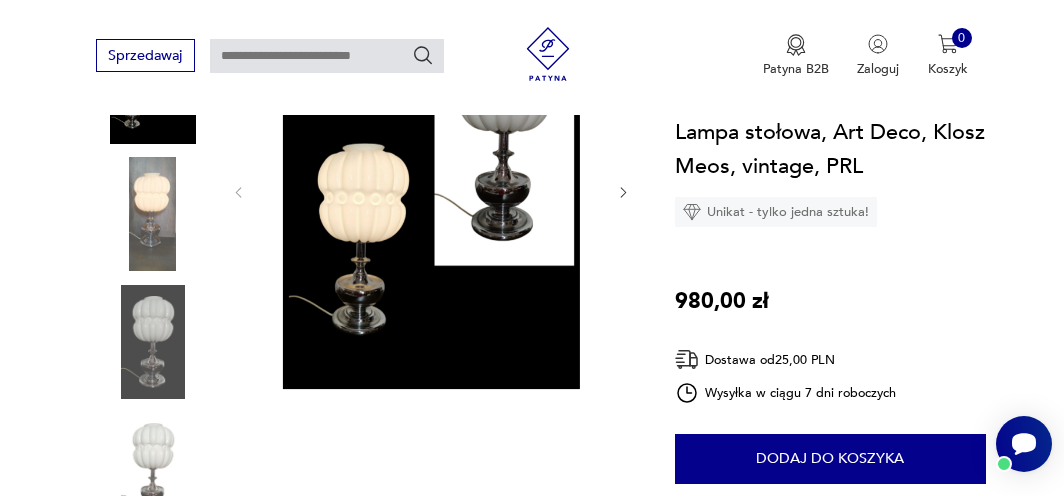 click at bounding box center [153, 214] 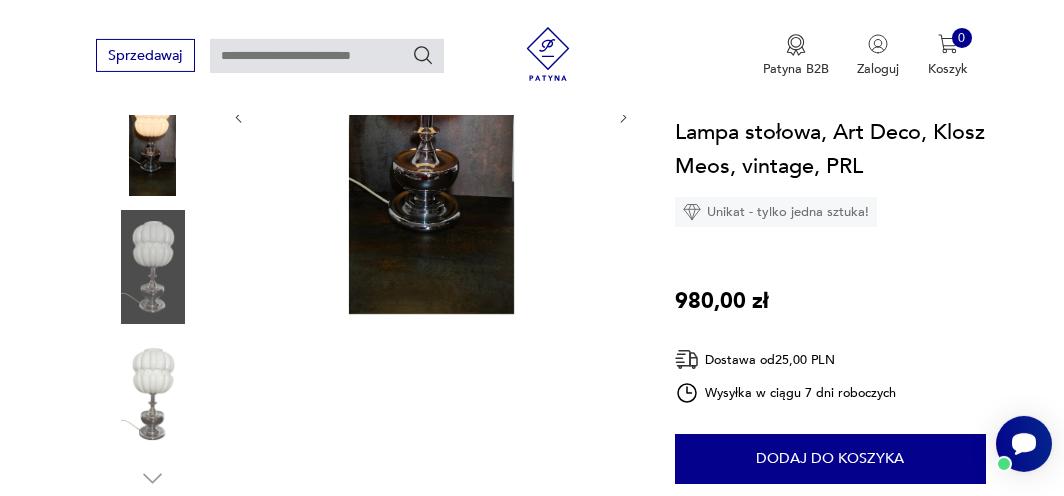 scroll, scrollTop: 319, scrollLeft: 0, axis: vertical 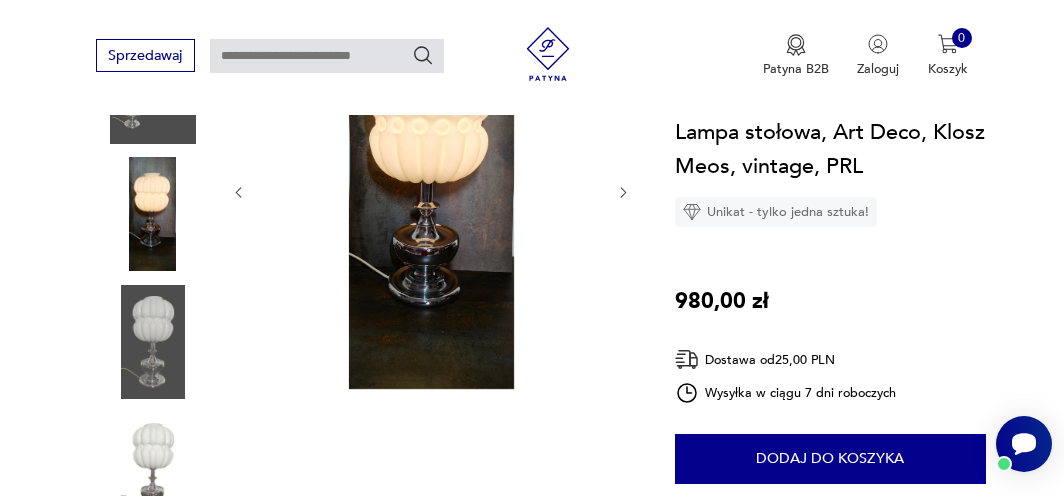 type on "********" 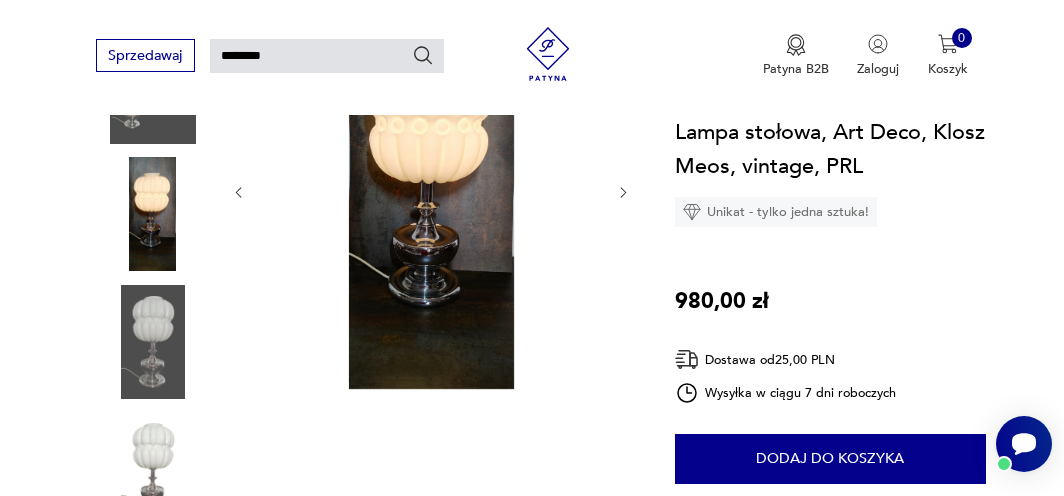 scroll, scrollTop: 234, scrollLeft: 0, axis: vertical 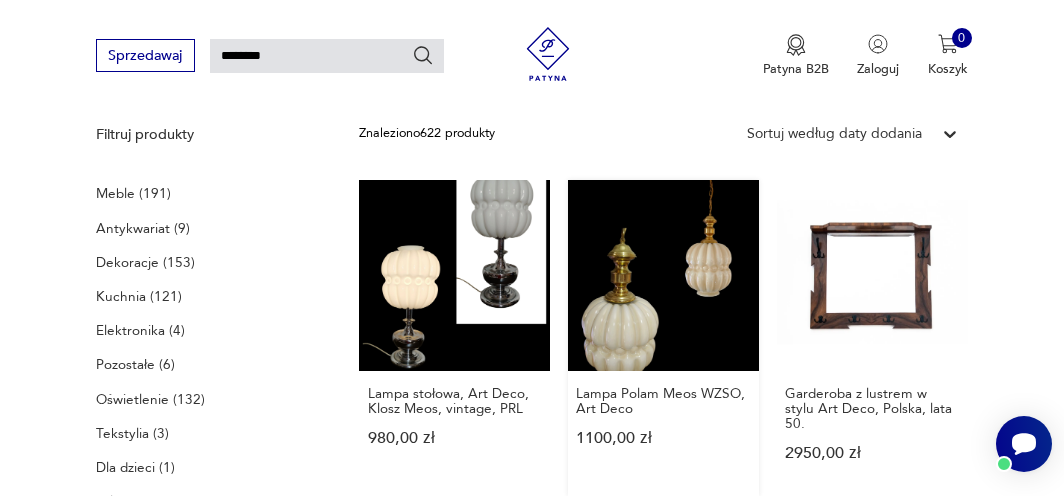 click on "Lampa Polam Meos WZSO, Art Deco 1100,00 zł" at bounding box center [663, 338] 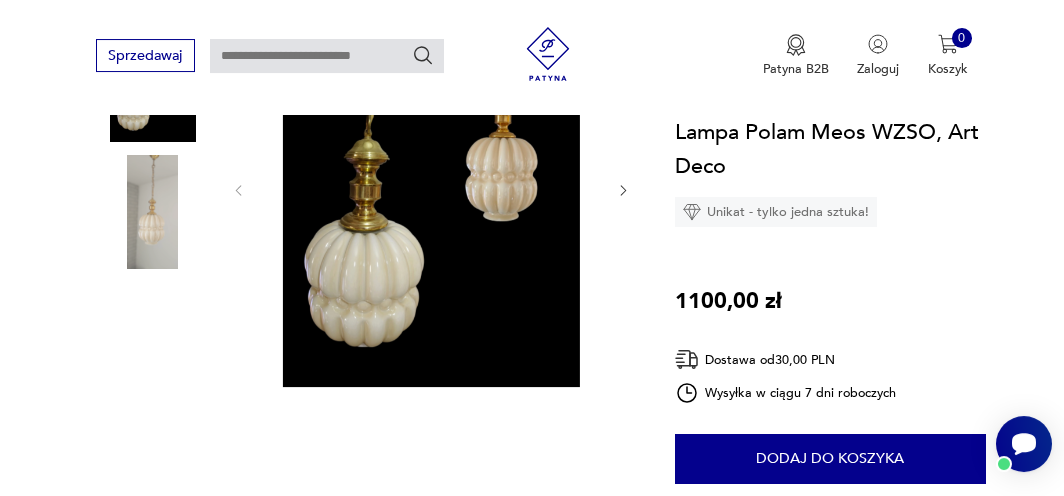scroll, scrollTop: 319, scrollLeft: 0, axis: vertical 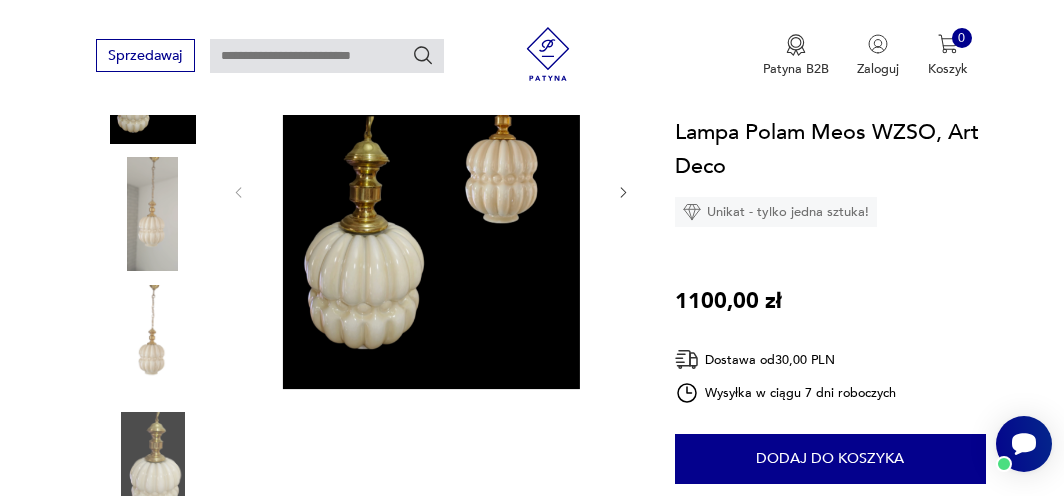 click at bounding box center [153, 214] 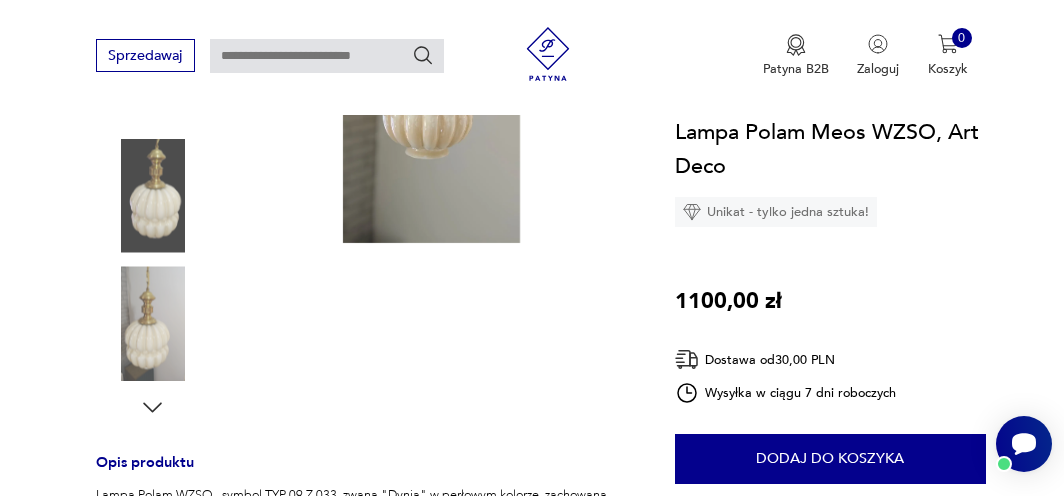 scroll, scrollTop: 319, scrollLeft: 0, axis: vertical 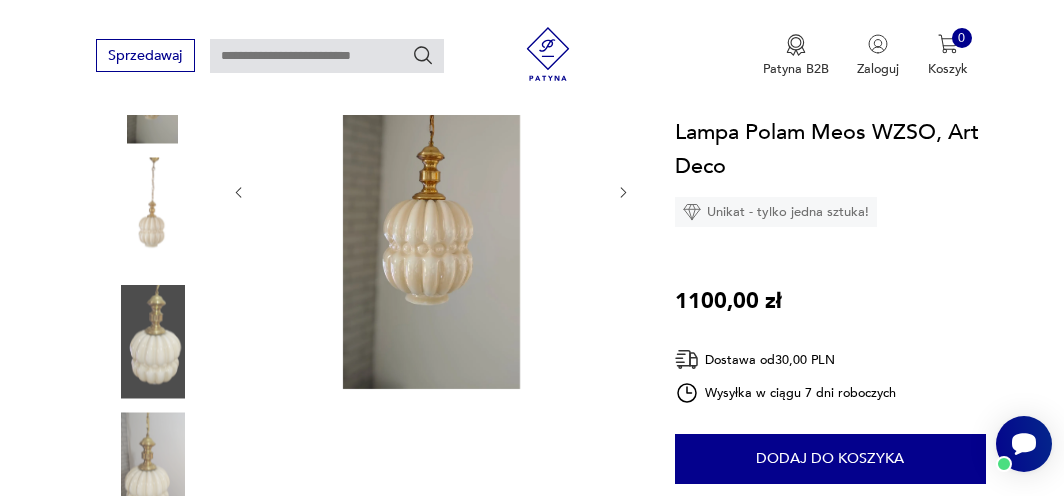 type on "********" 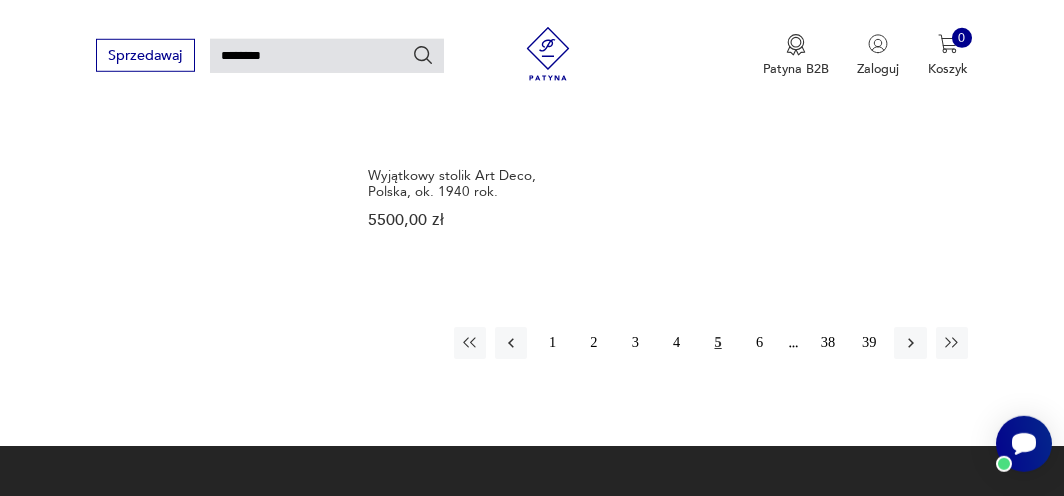 scroll, scrollTop: 2353, scrollLeft: 0, axis: vertical 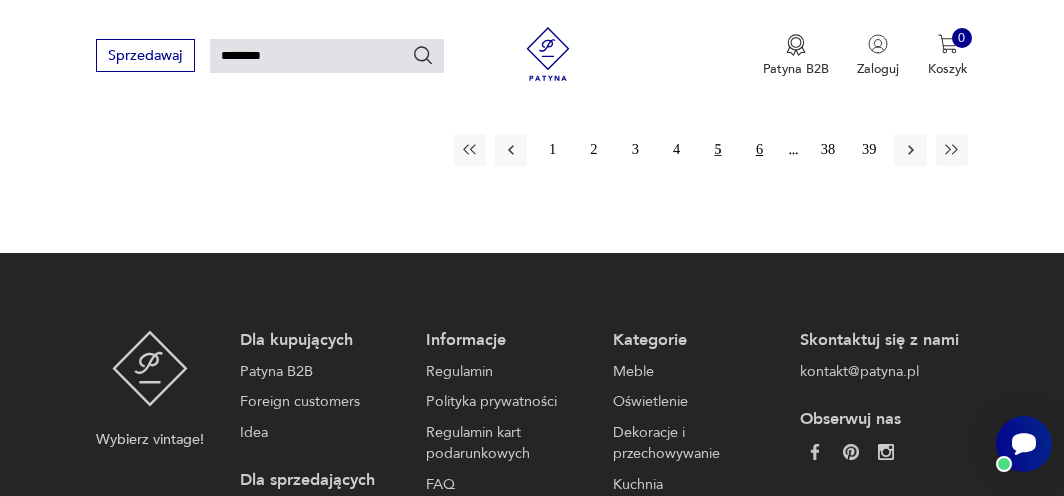 click on "6" at bounding box center (759, 150) 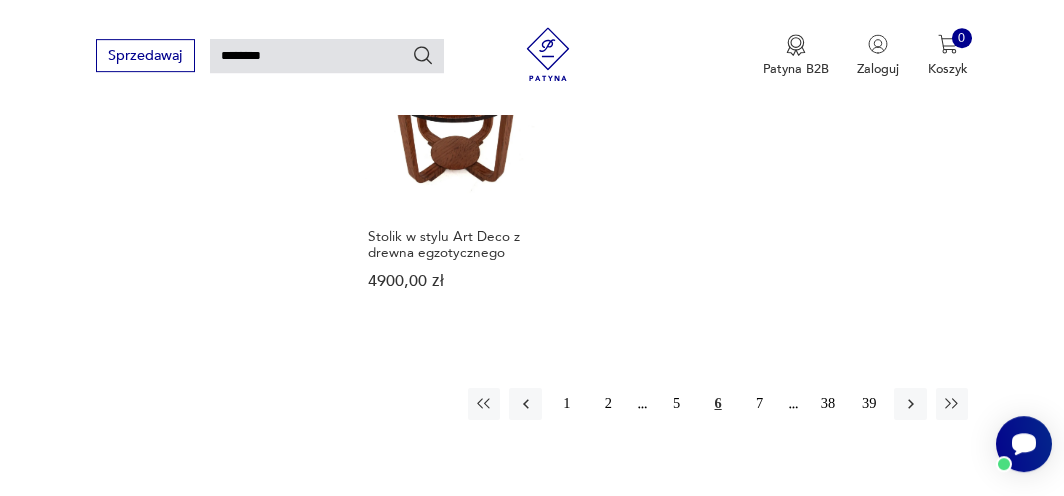 scroll, scrollTop: 2284, scrollLeft: 0, axis: vertical 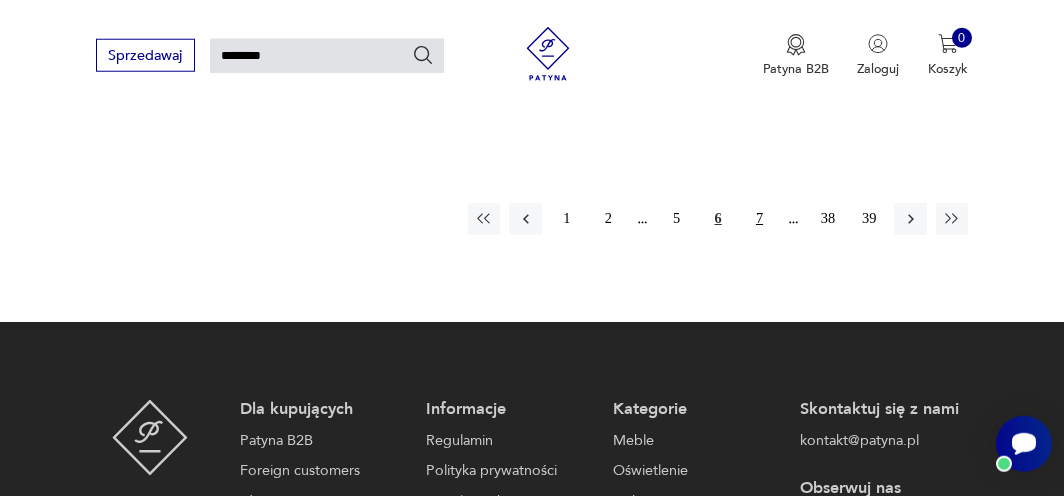 click on "7" at bounding box center [759, 219] 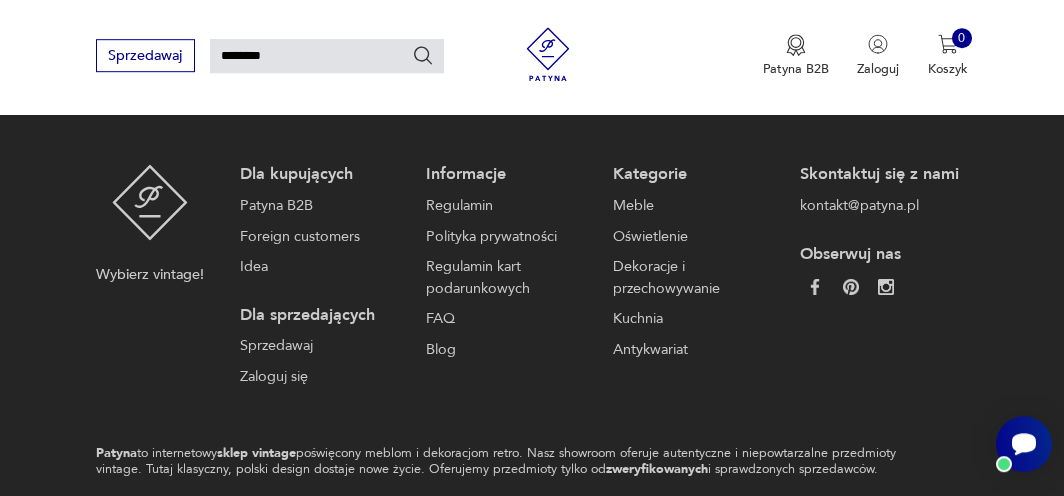 scroll, scrollTop: 2497, scrollLeft: 0, axis: vertical 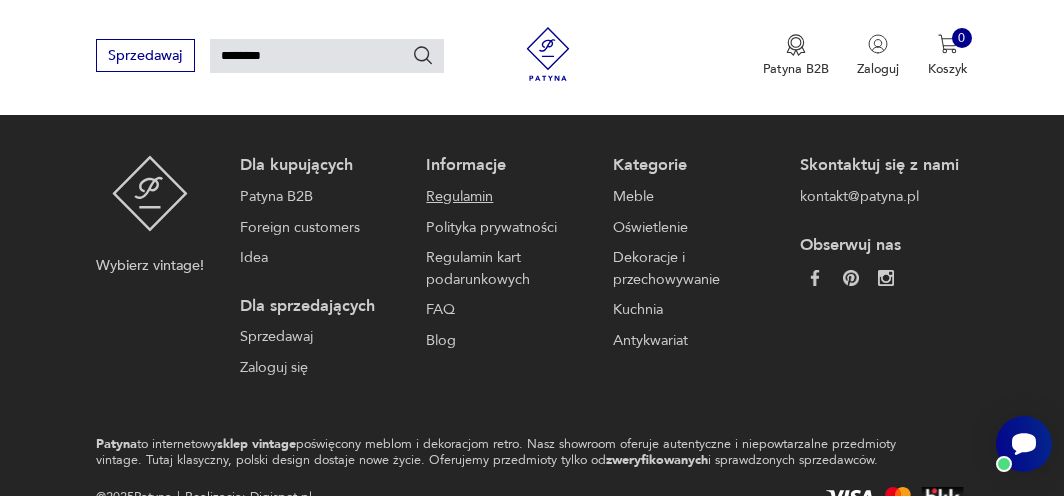 click on "Regulamin" at bounding box center [506, 197] 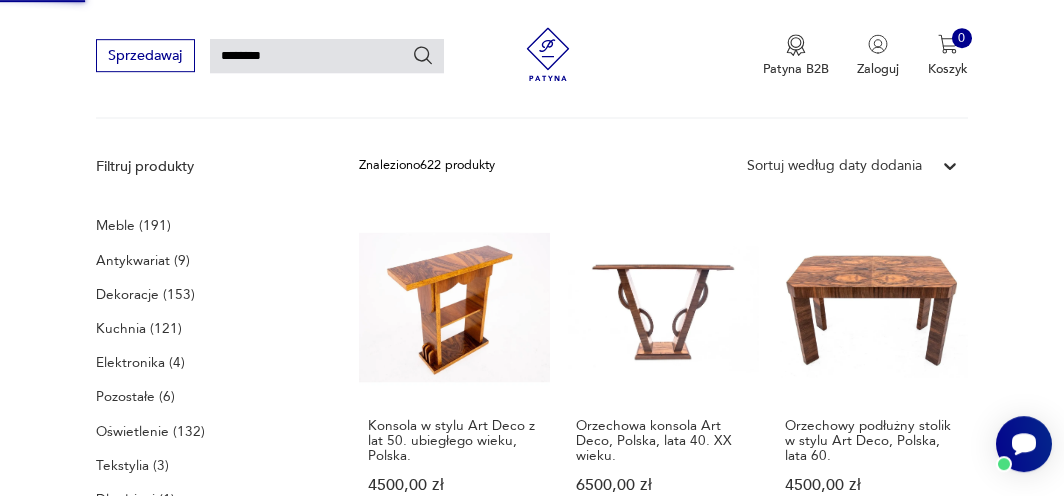 type 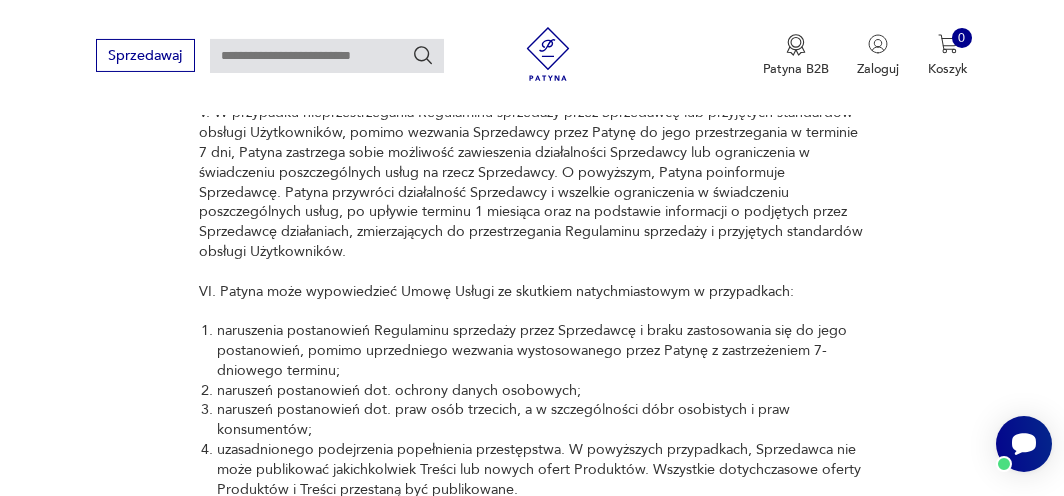 scroll, scrollTop: 15960, scrollLeft: 0, axis: vertical 